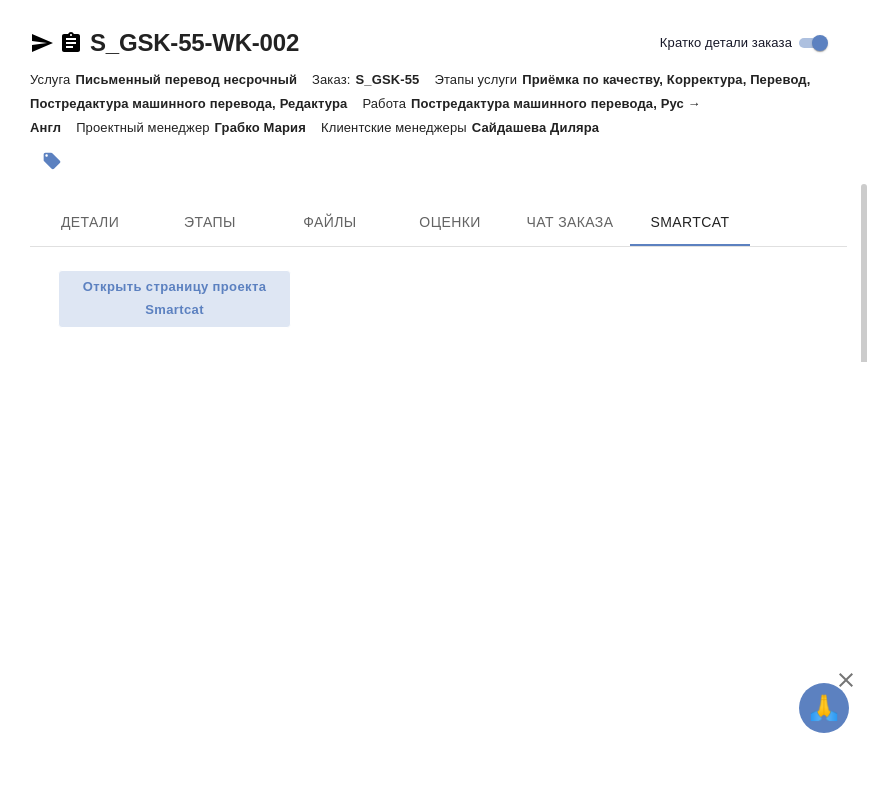 scroll, scrollTop: 0, scrollLeft: 0, axis: both 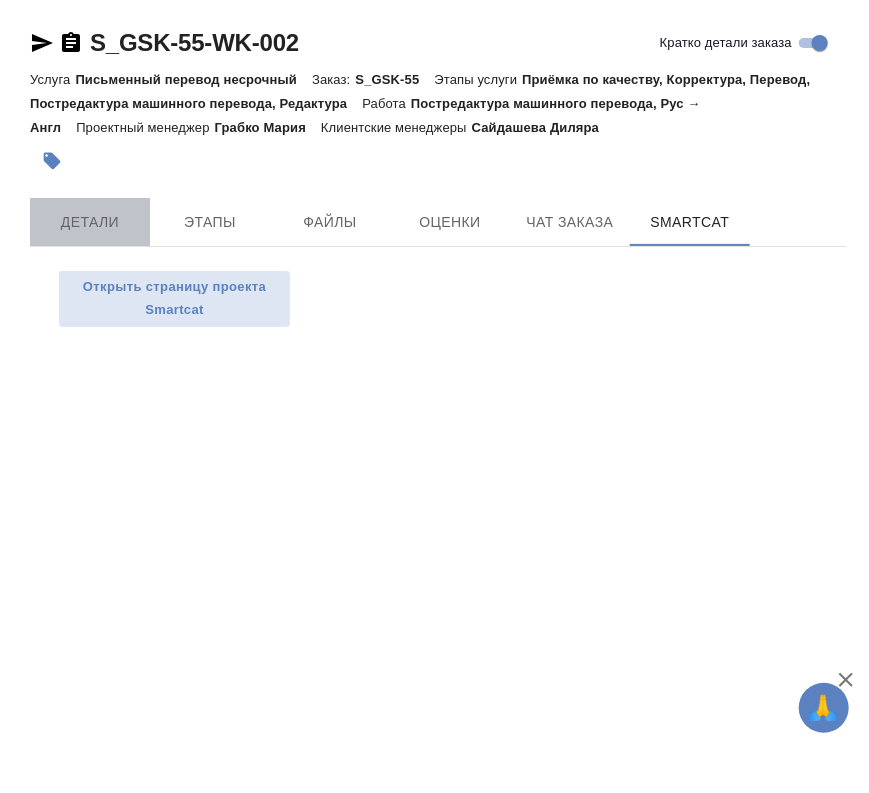 click on "Детали" at bounding box center [90, 222] 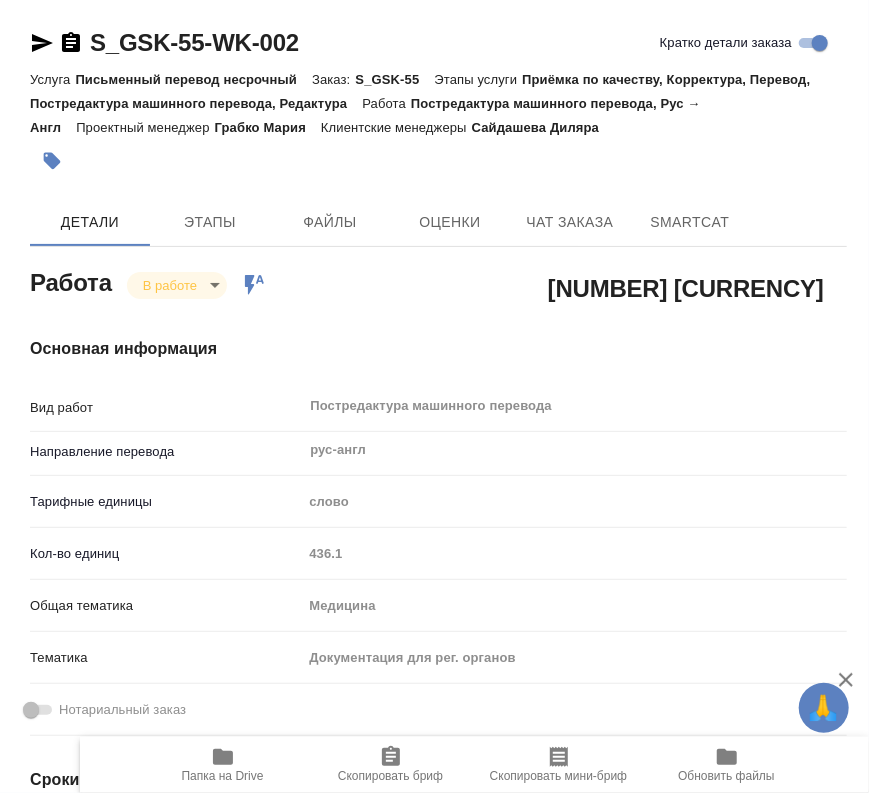type on "x" 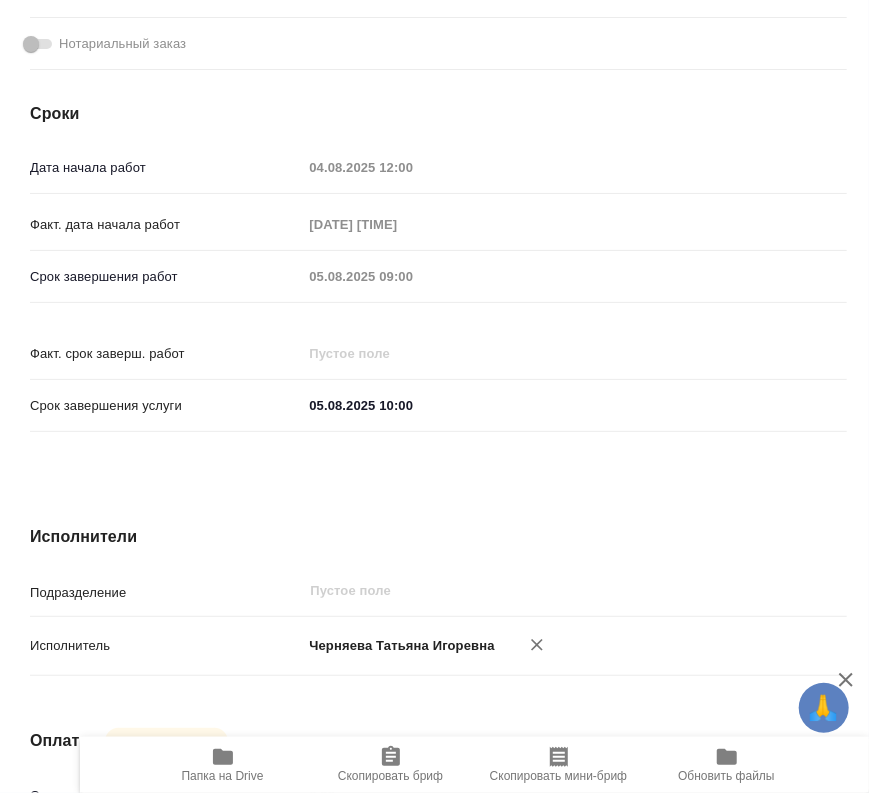 type on "x" 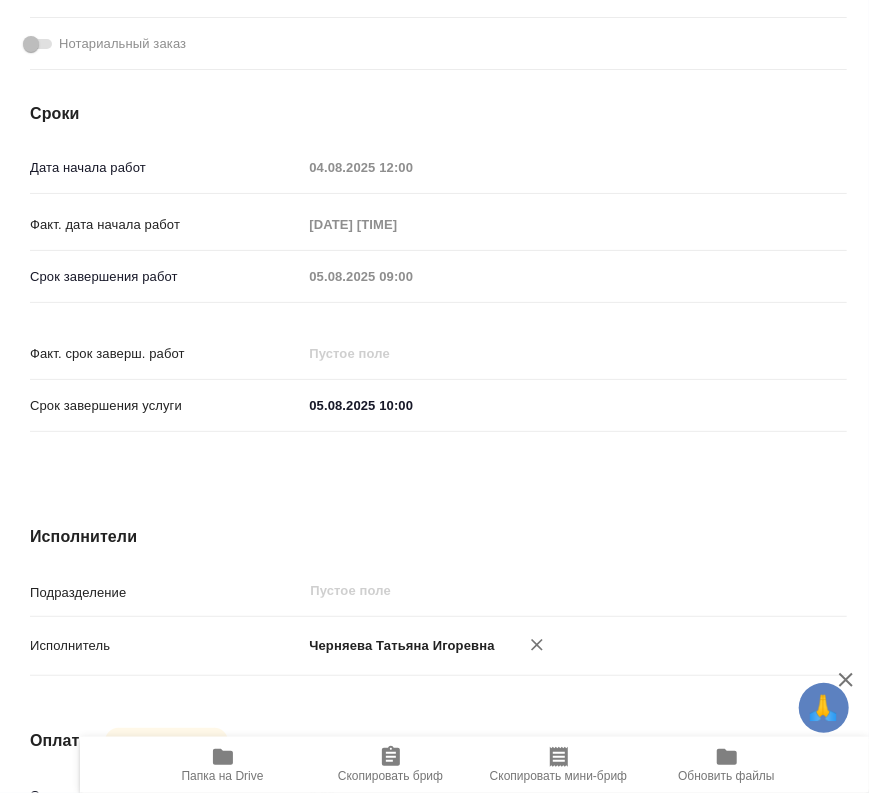 type on "x" 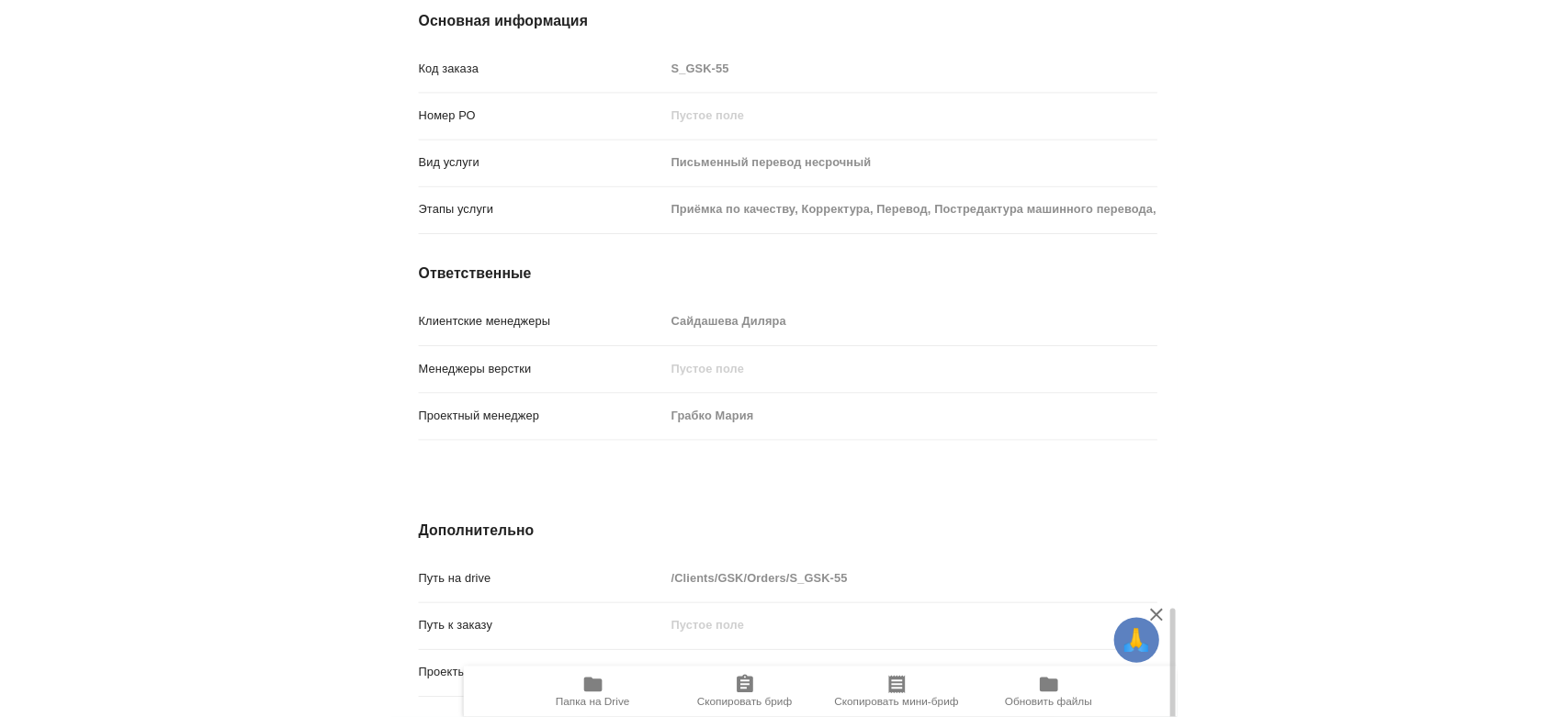 scroll, scrollTop: 1865, scrollLeft: 0, axis: vertical 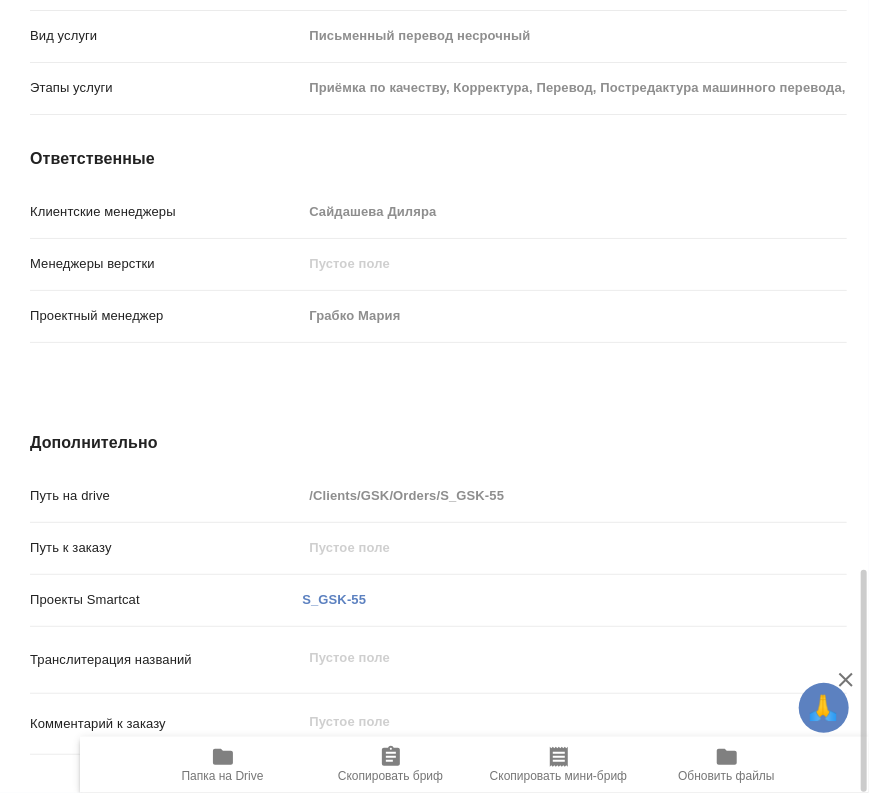 type on "x" 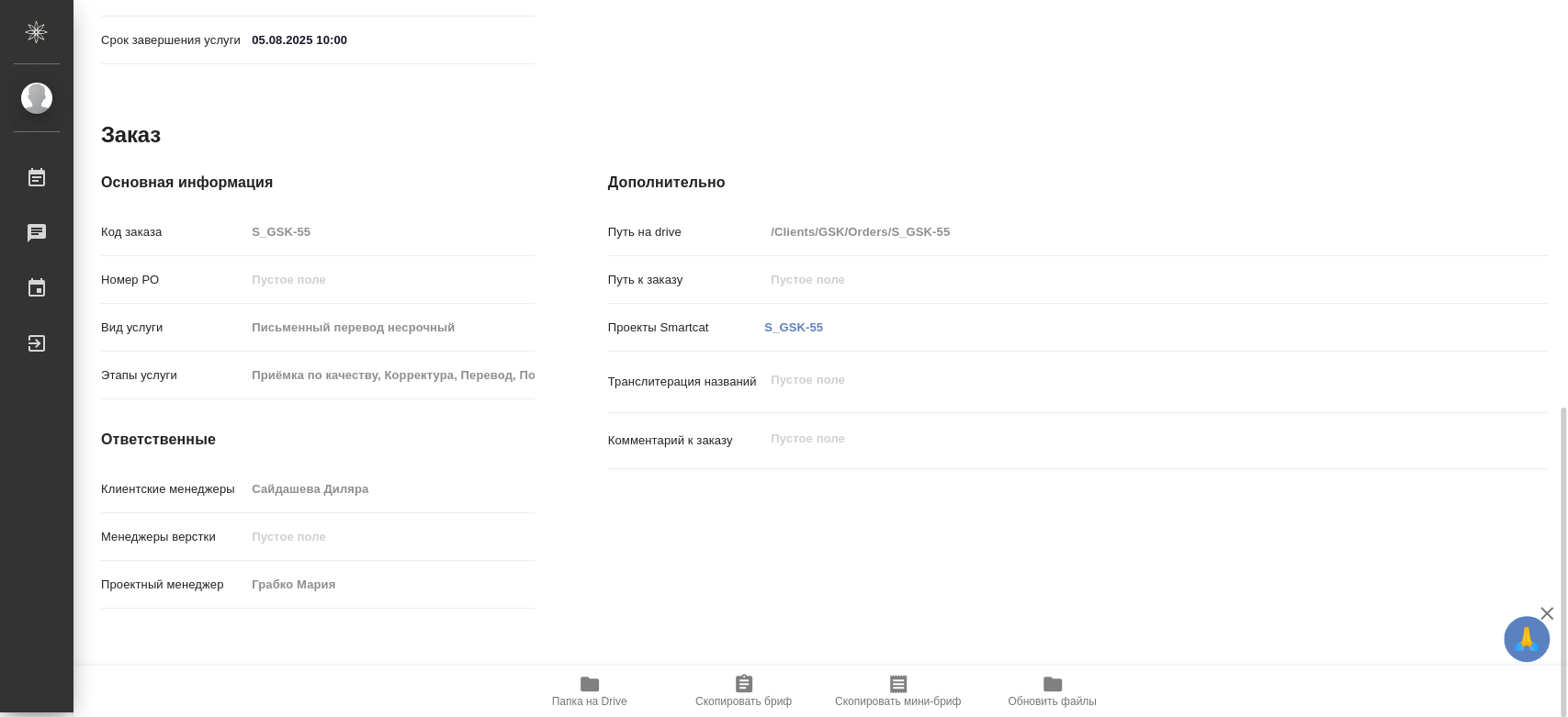 scroll, scrollTop: 633, scrollLeft: 0, axis: vertical 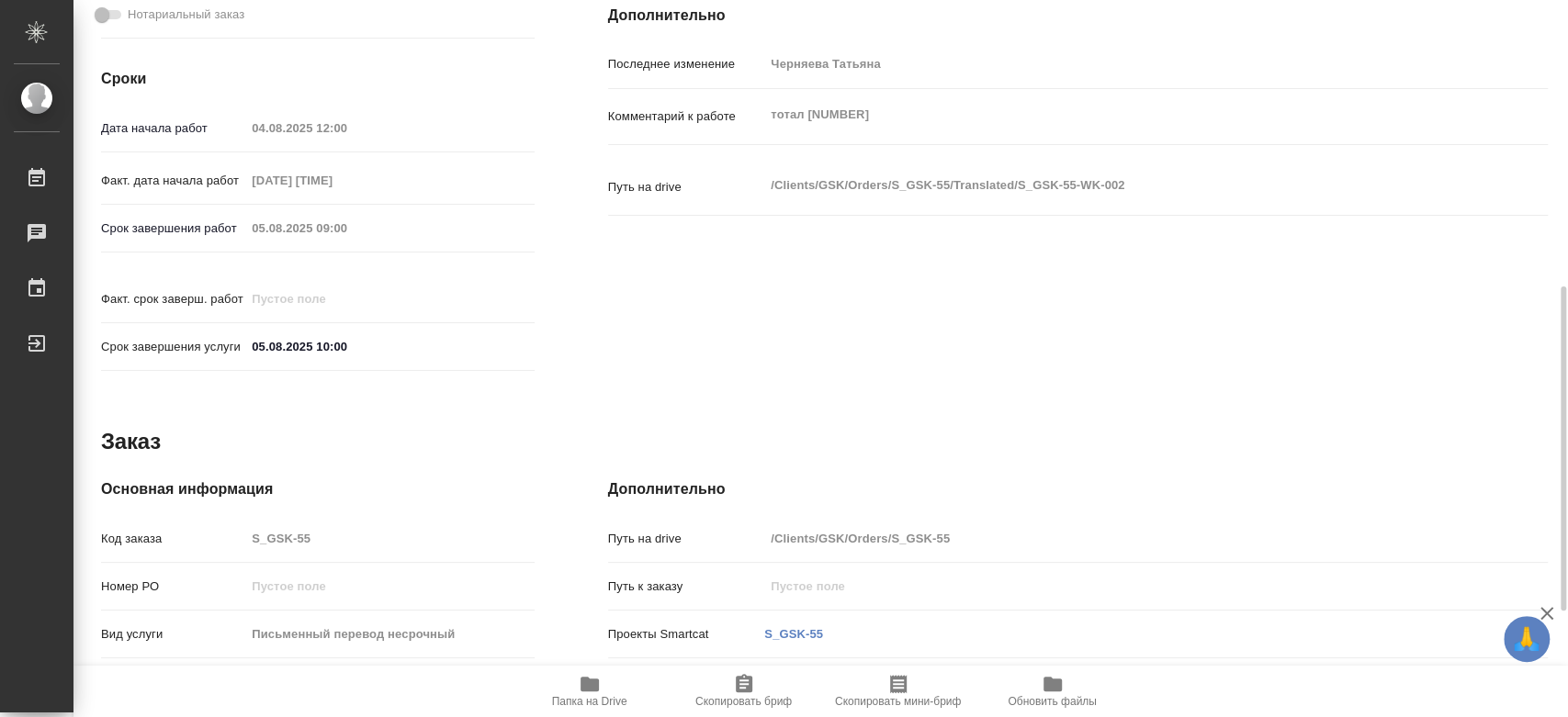 click on "Папка на Drive" at bounding box center (590, 701) 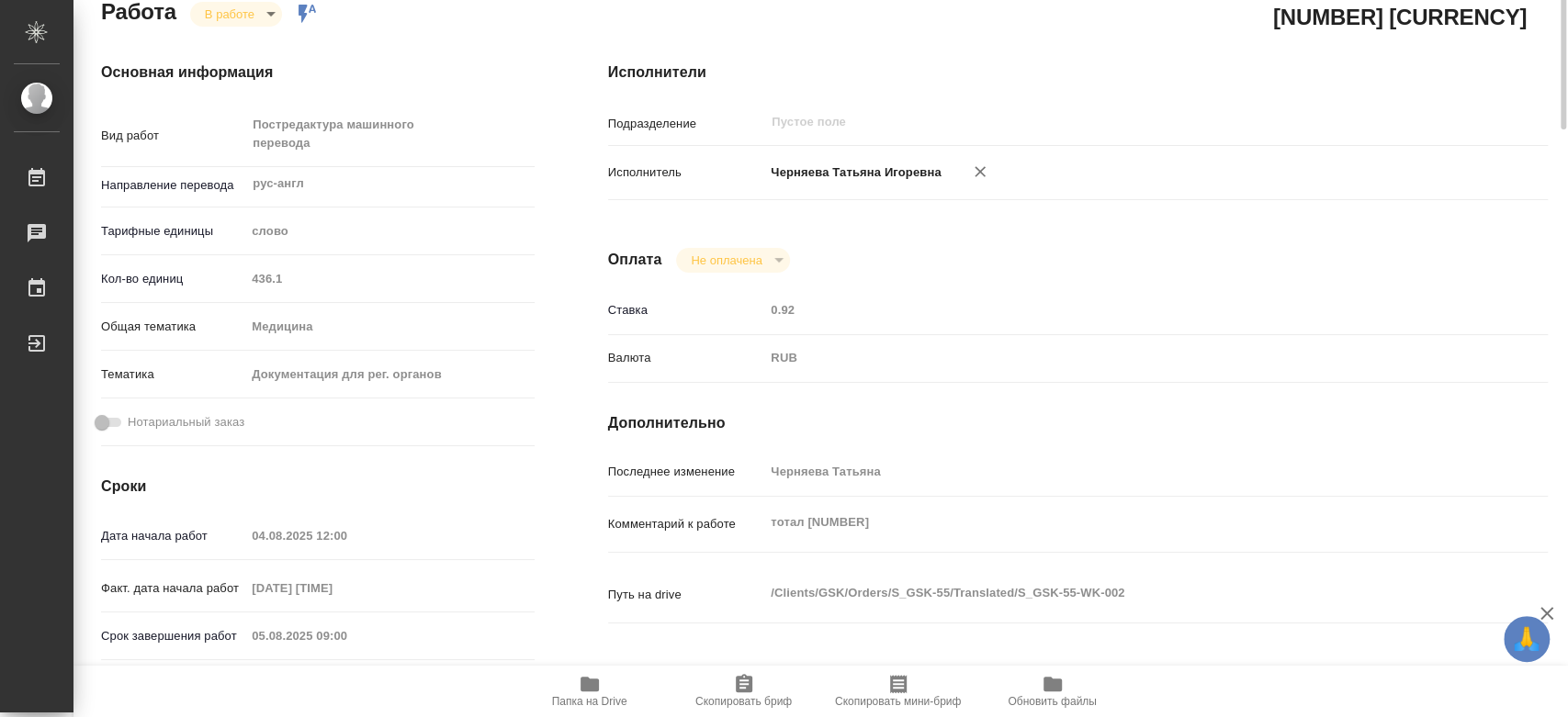 scroll, scrollTop: 0, scrollLeft: 0, axis: both 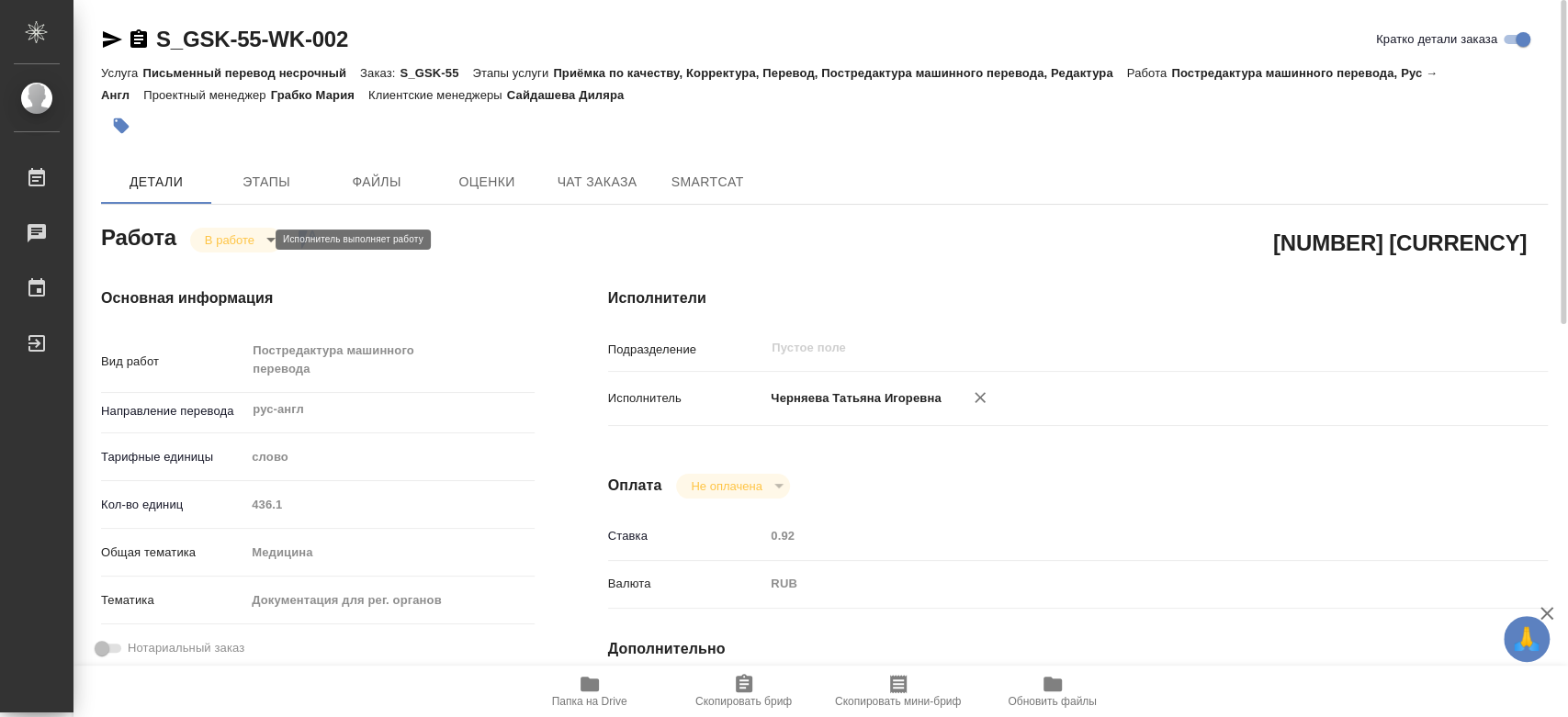 click on "🙏 .cls-1
fill:#fff;
AWATERA [LAST] [FIRST] Работы 0 Чаты График Выйти Кратко детали заказа Услуга Письменный перевод несрочный Этапы услуги Приёмка по качеству, Корректура, Перевод, Постредактура машинного перевода, Редактура Работа Постредактура машинного перевода, Рус → Англ Проектный менеджер [FIRST] [LAST] Клиентские менеджеры [FIRST] [LAST] Детали Этапы Файлы Оценки Чат заказа SmartCat Работа В работе inProgress Работа включена в последовательность [NUMBER] [CURRENCY] Основная информация Вид работ Постредактура машинного перевода x ​ рус-англ" at bounding box center (784, 358) 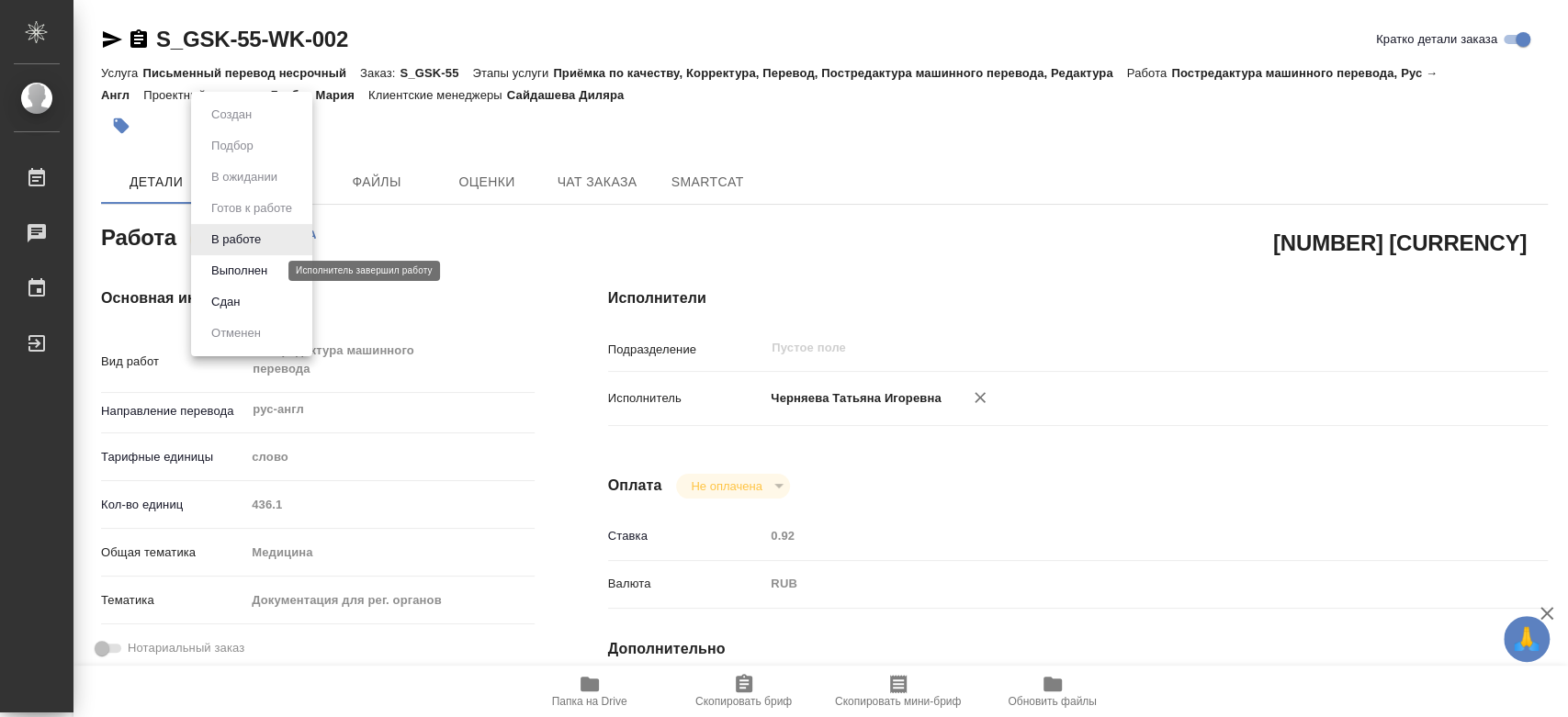 click on "Выполнен" at bounding box center [239, 271] 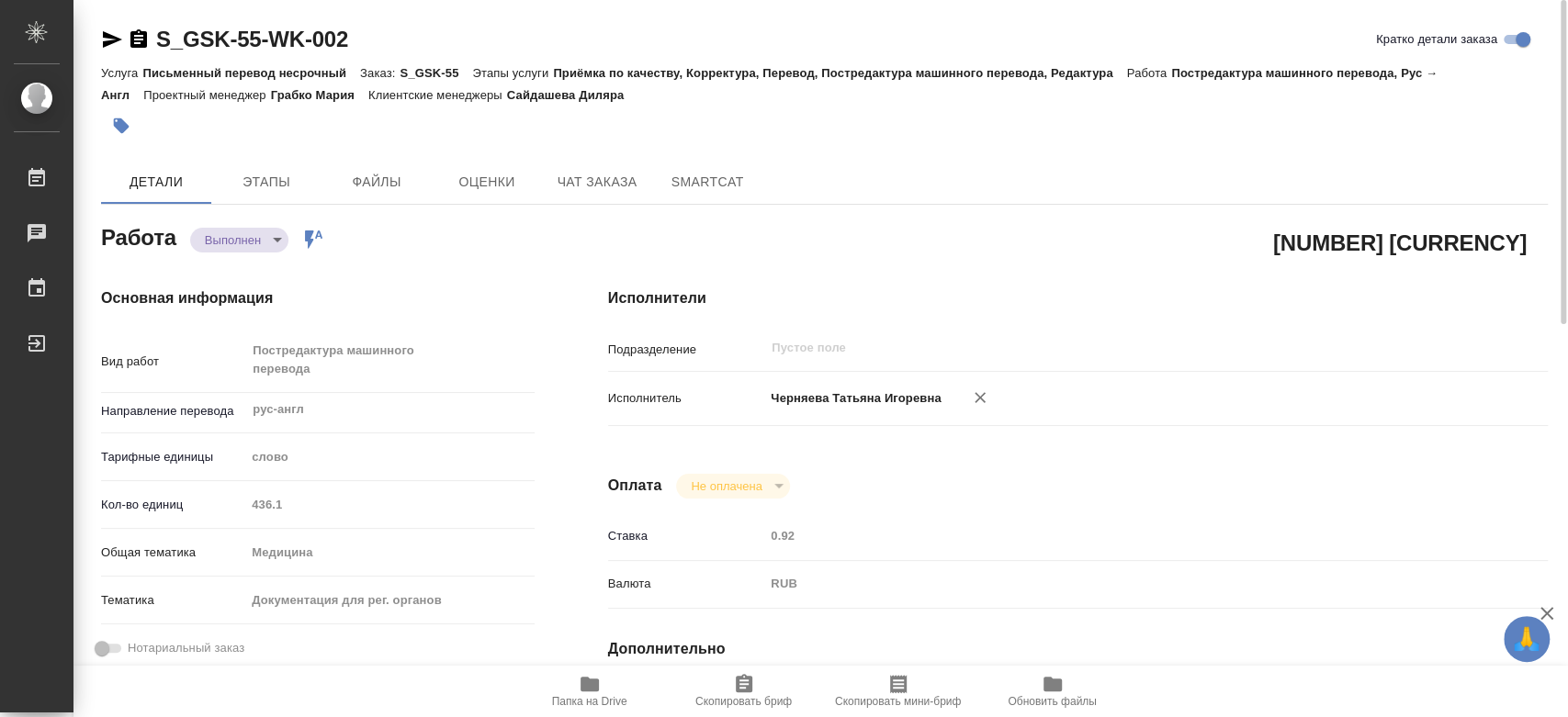 type on "x" 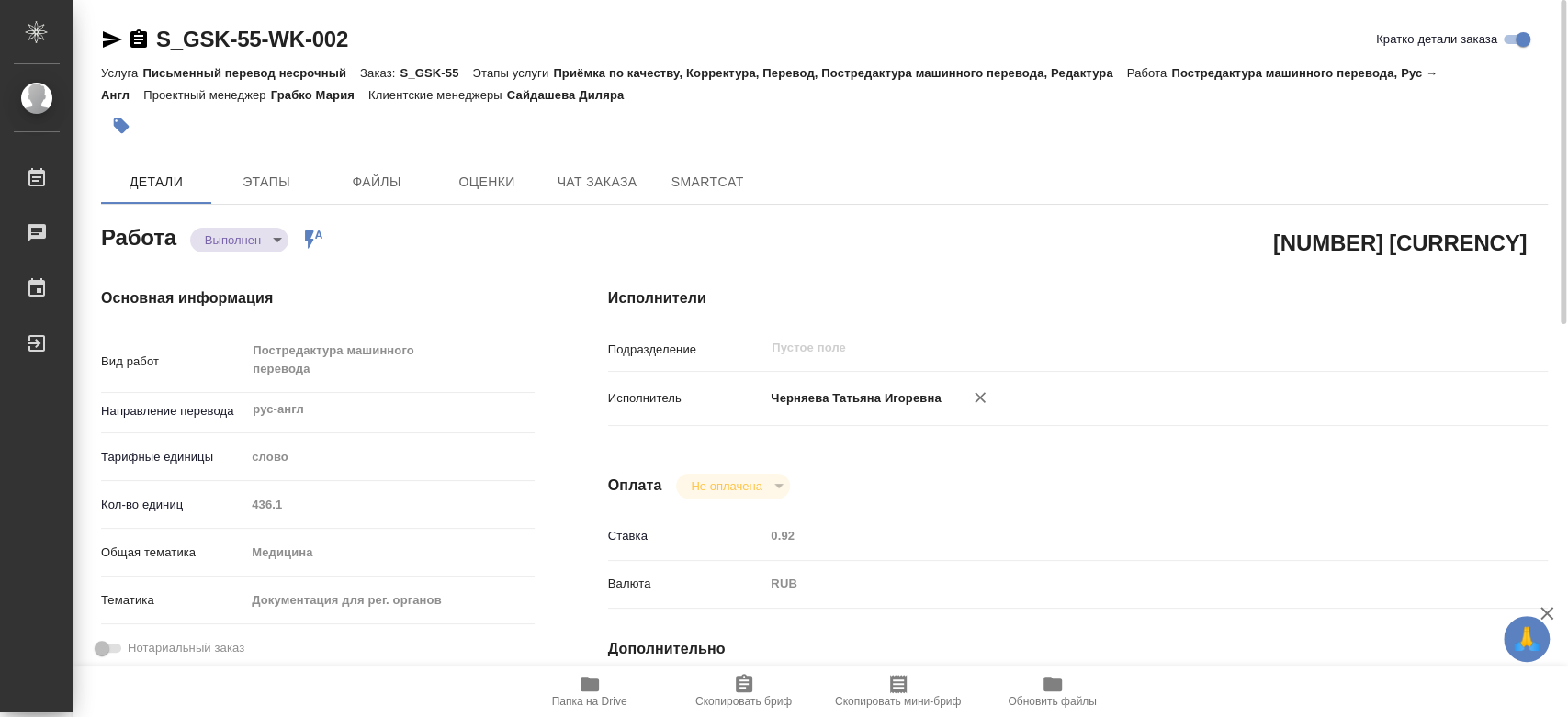 type on "x" 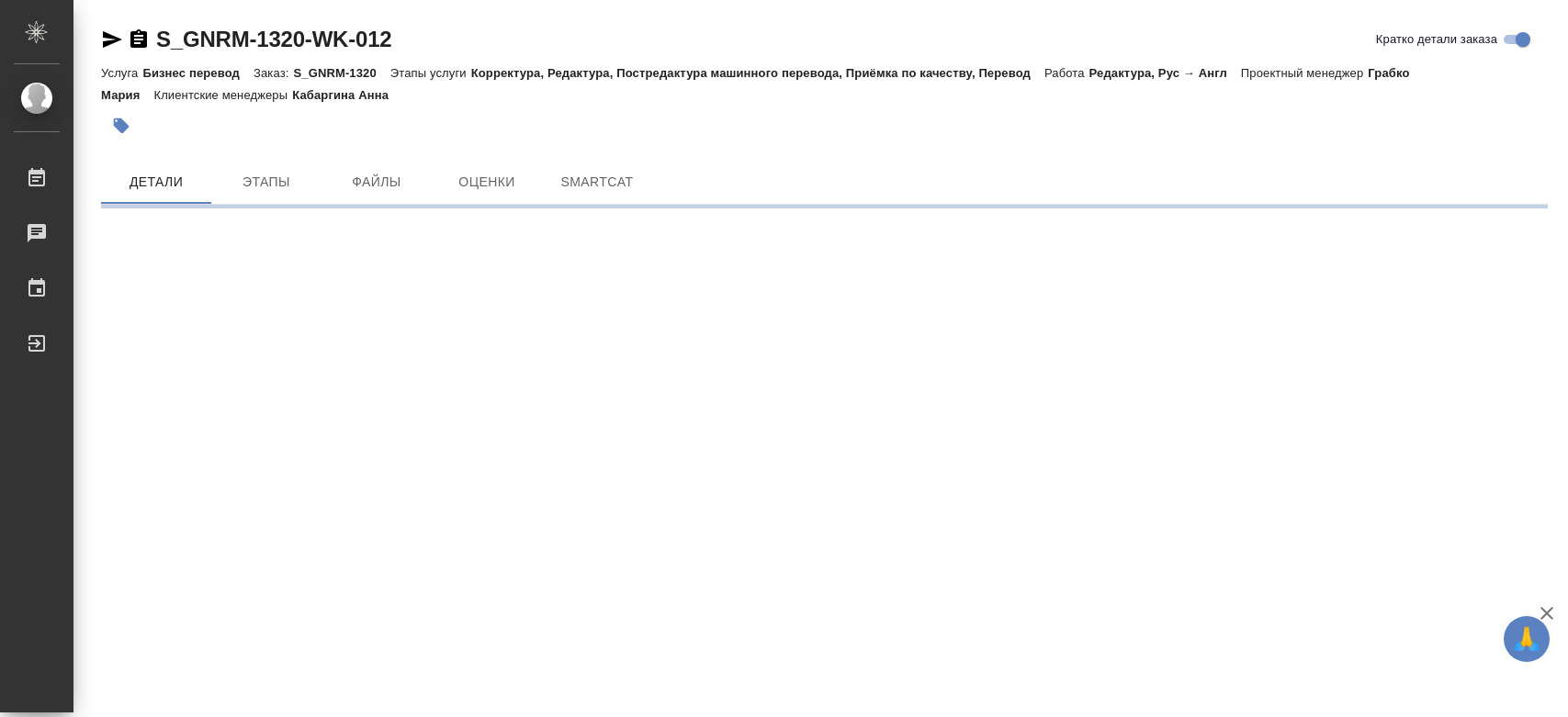 scroll, scrollTop: 0, scrollLeft: 0, axis: both 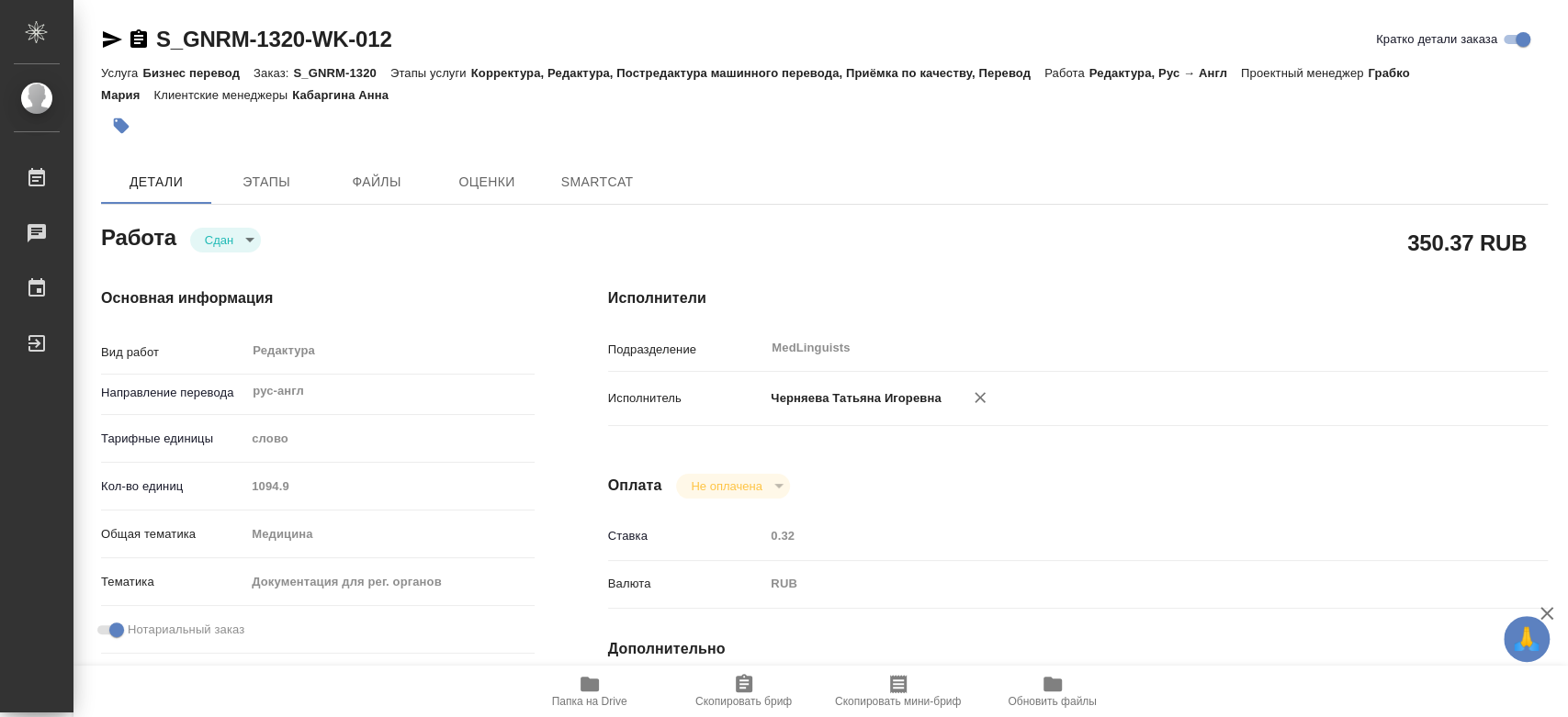 type on "x" 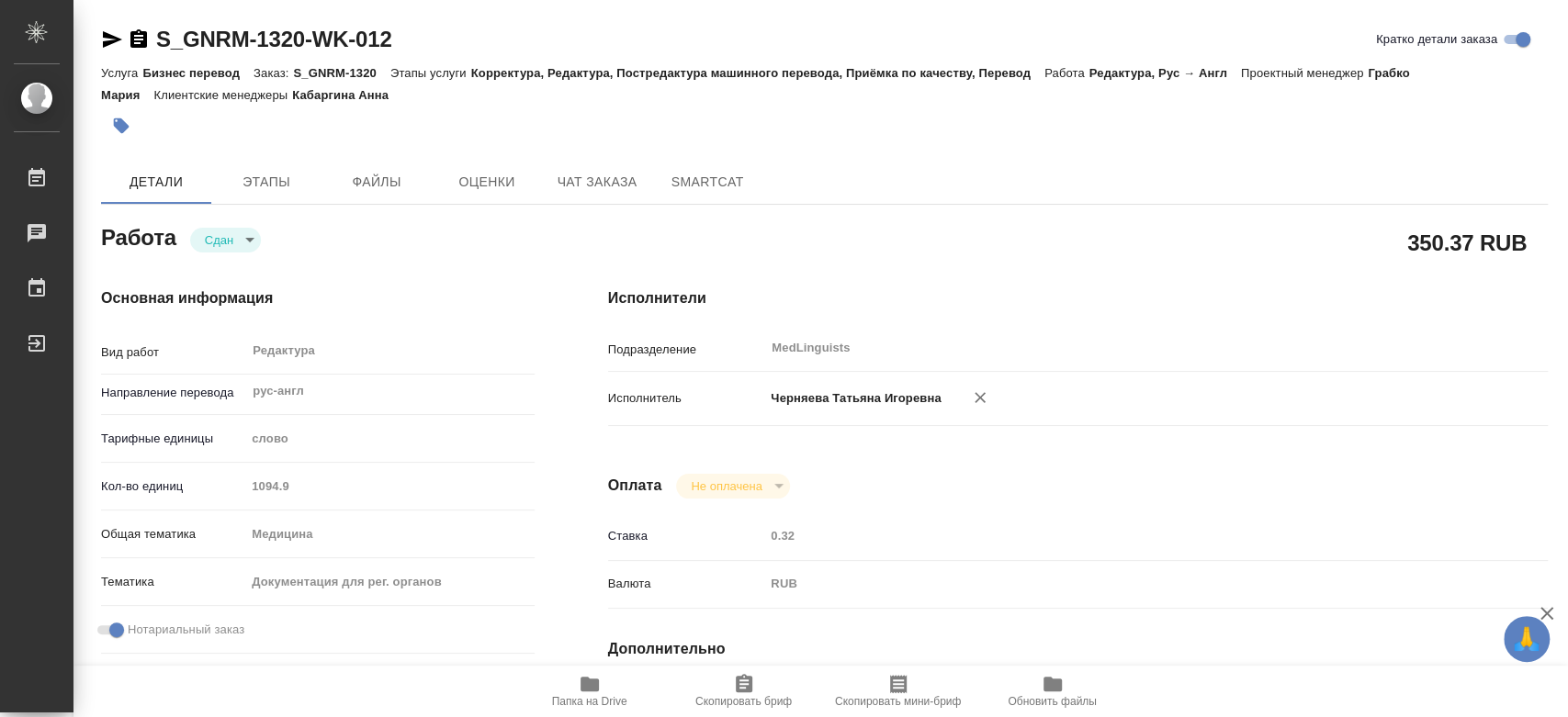 click on "Кол-во единиц 1094.9" at bounding box center [318, 486] 